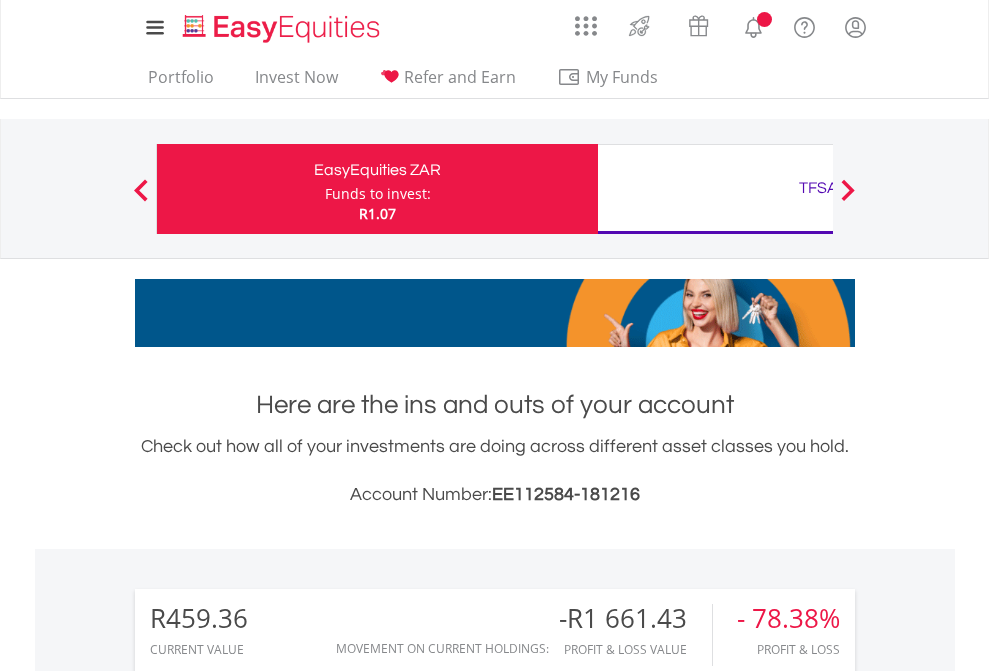 scroll, scrollTop: 0, scrollLeft: 0, axis: both 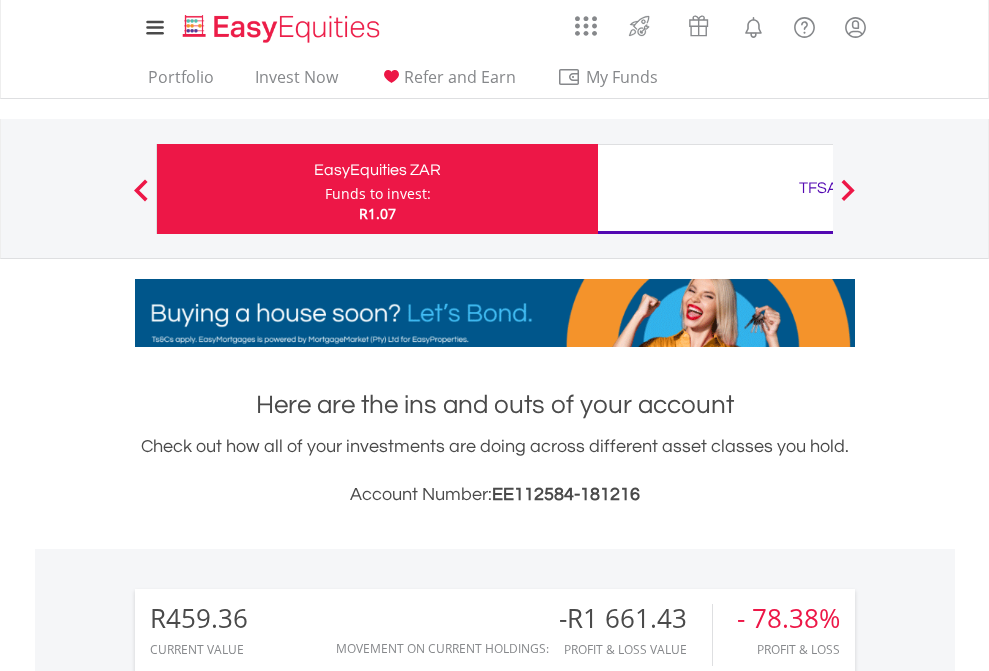 click on "Funds to invest:" at bounding box center (378, 194) 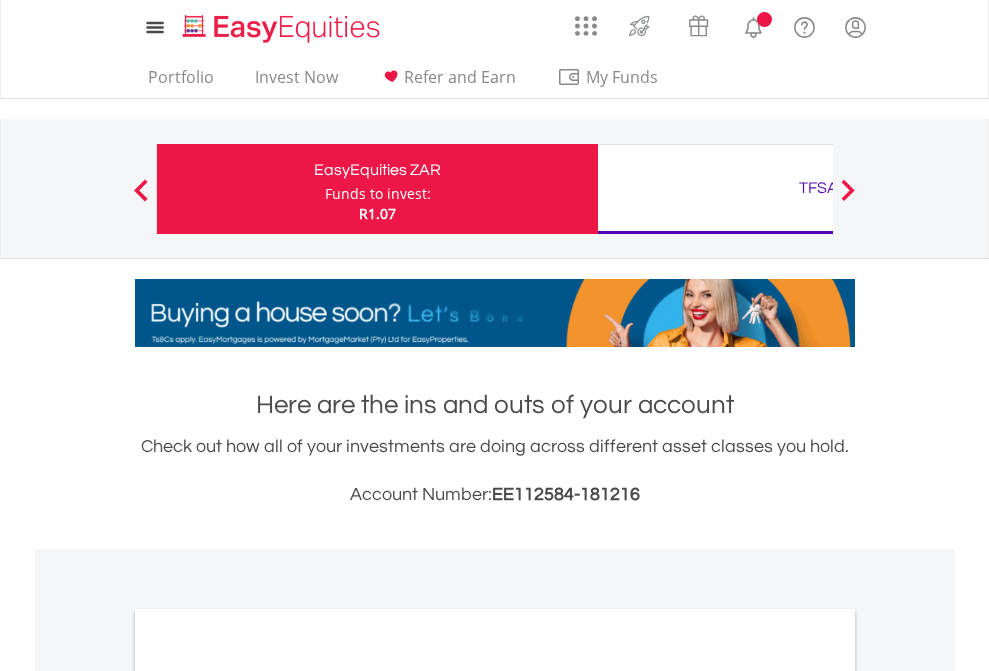 scroll, scrollTop: 0, scrollLeft: 0, axis: both 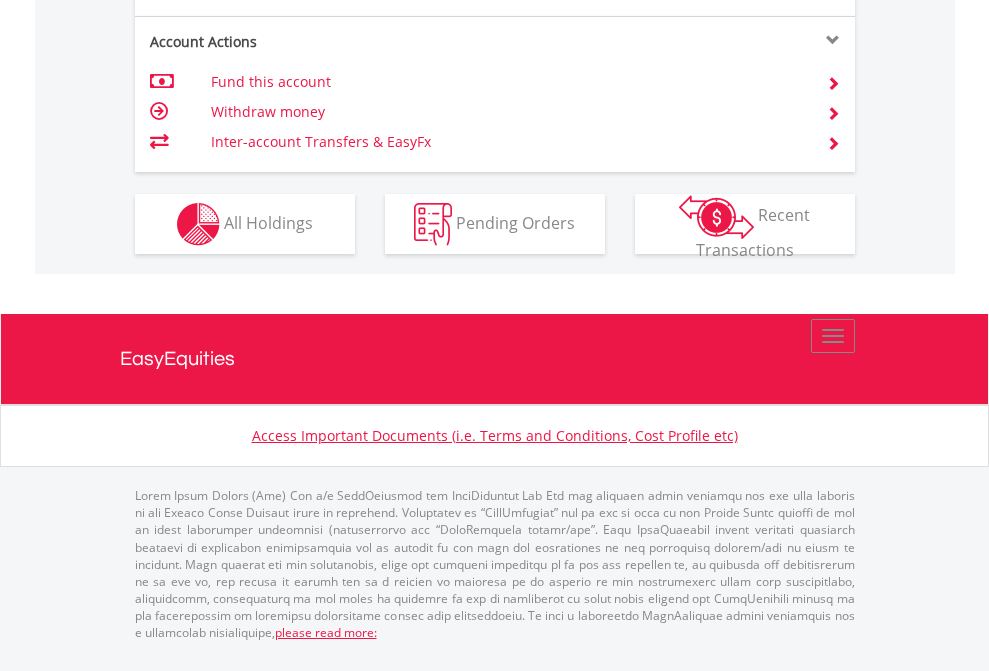 click on "Investment types" at bounding box center [706, -337] 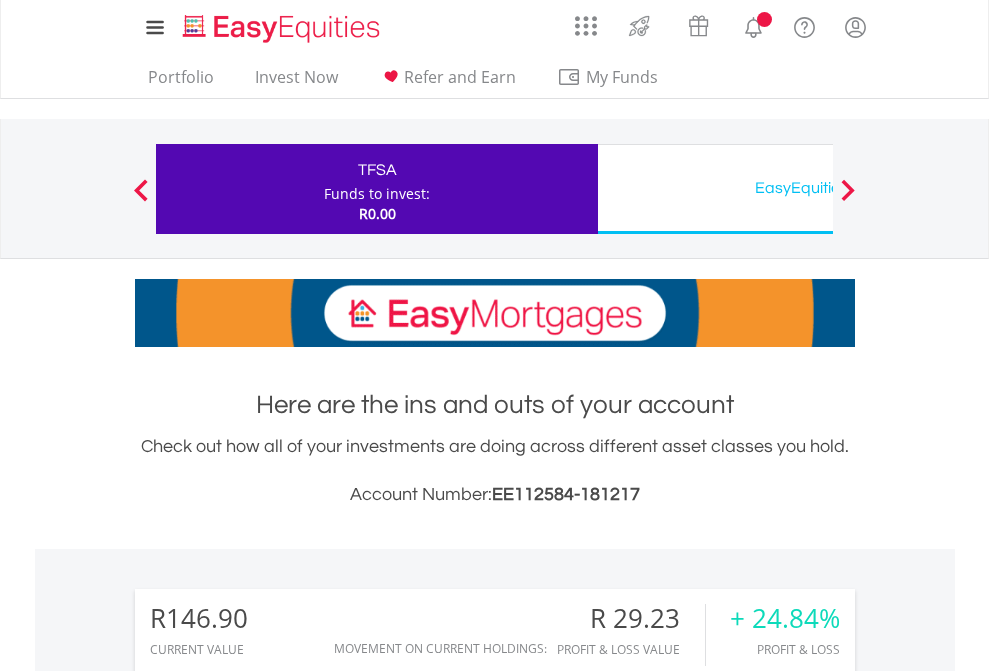 scroll, scrollTop: 0, scrollLeft: 0, axis: both 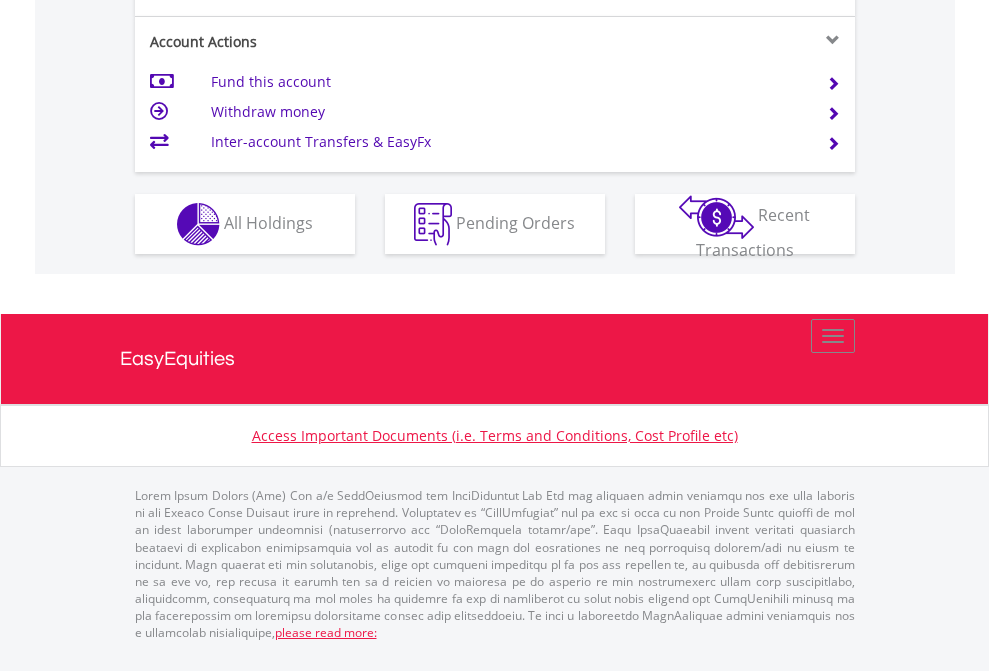 click on "Investment types" at bounding box center [706, -337] 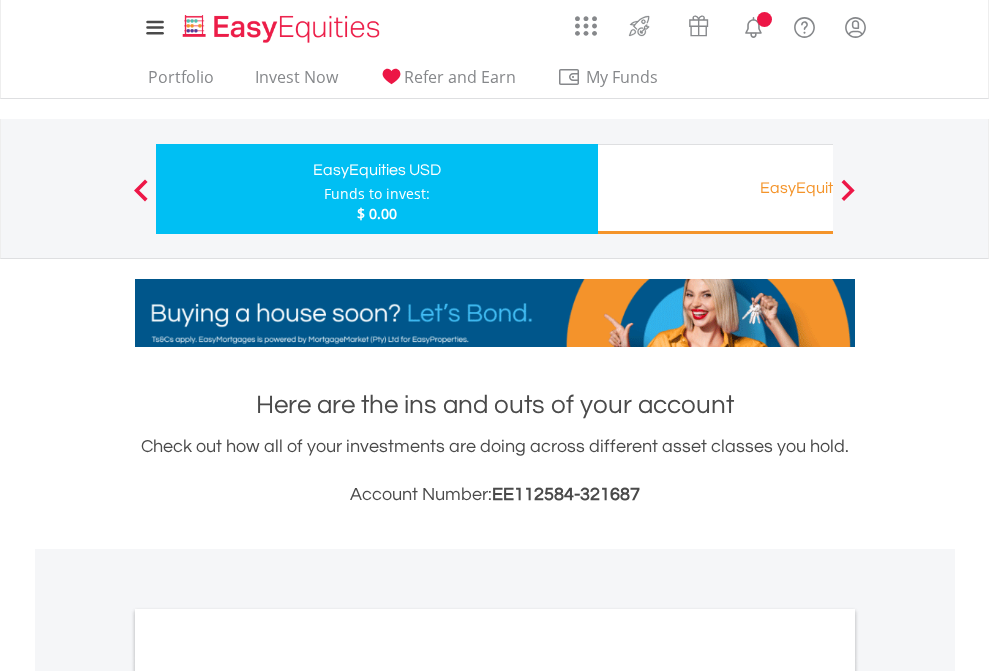 scroll, scrollTop: 0, scrollLeft: 0, axis: both 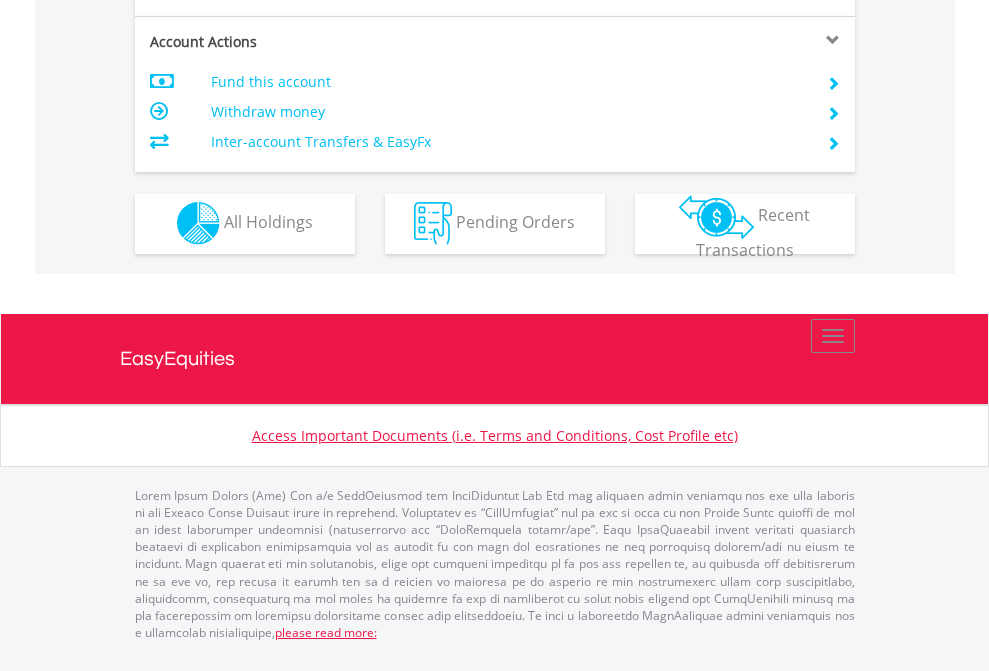 click on "Investment types" at bounding box center (706, -353) 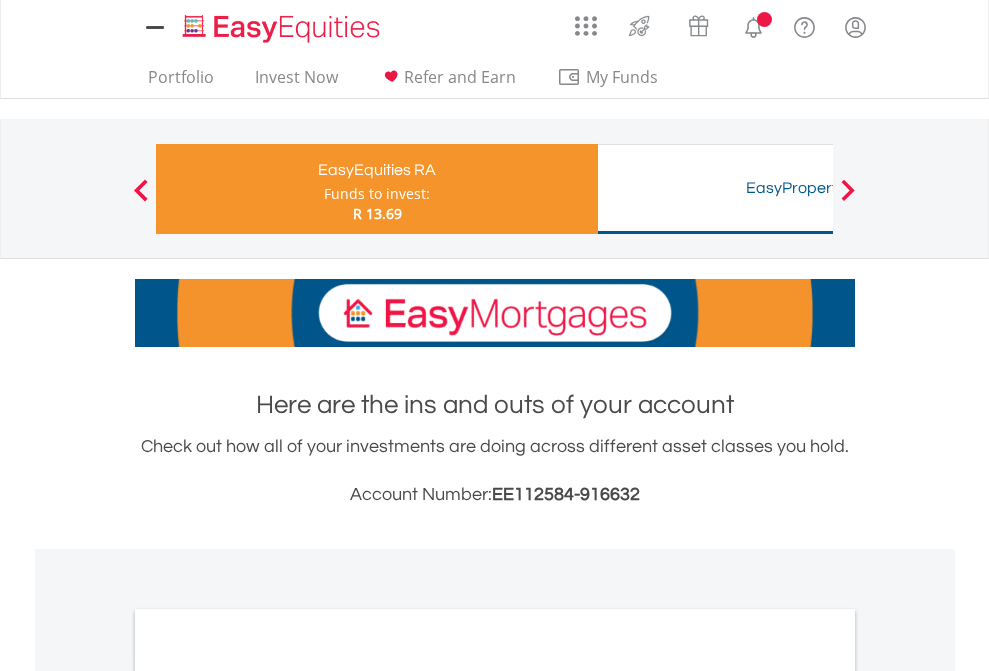 scroll, scrollTop: 0, scrollLeft: 0, axis: both 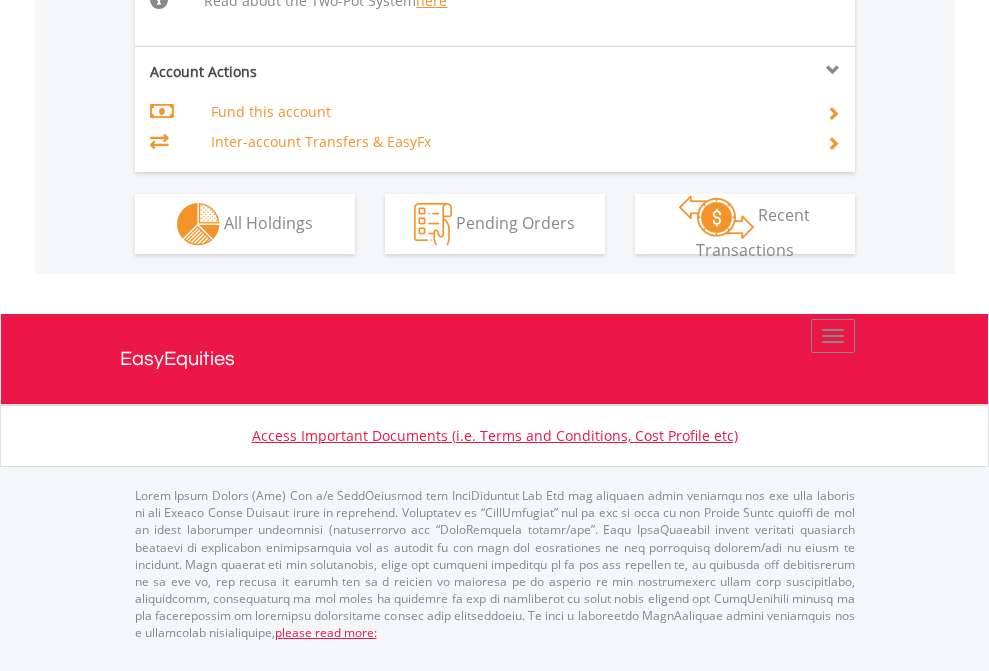 click on "Investment types" at bounding box center (706, -518) 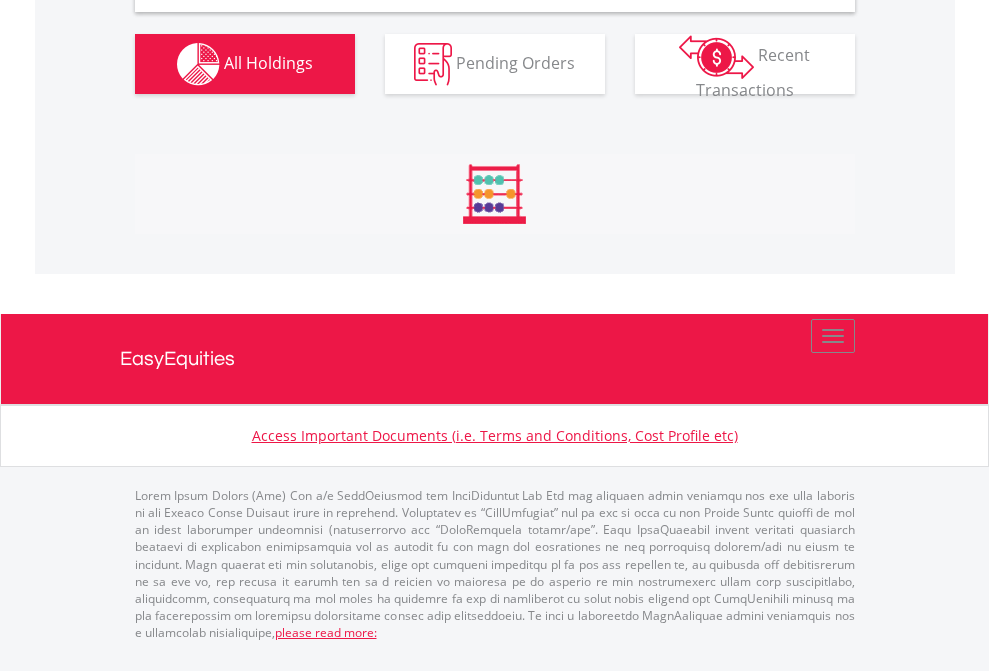 scroll, scrollTop: 1933, scrollLeft: 0, axis: vertical 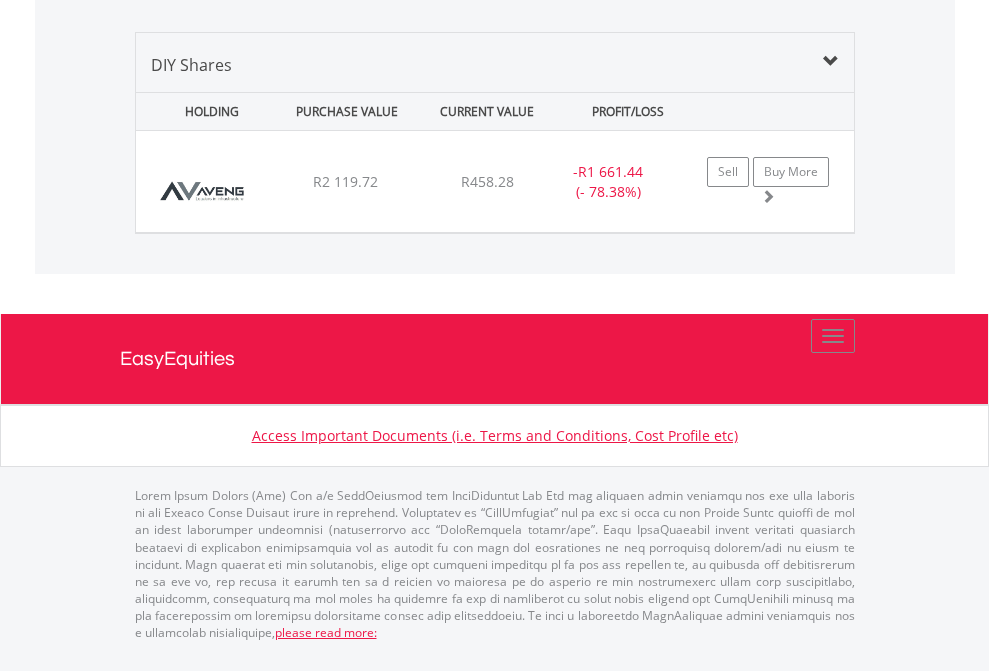 click on "TFSA" at bounding box center (818, -968) 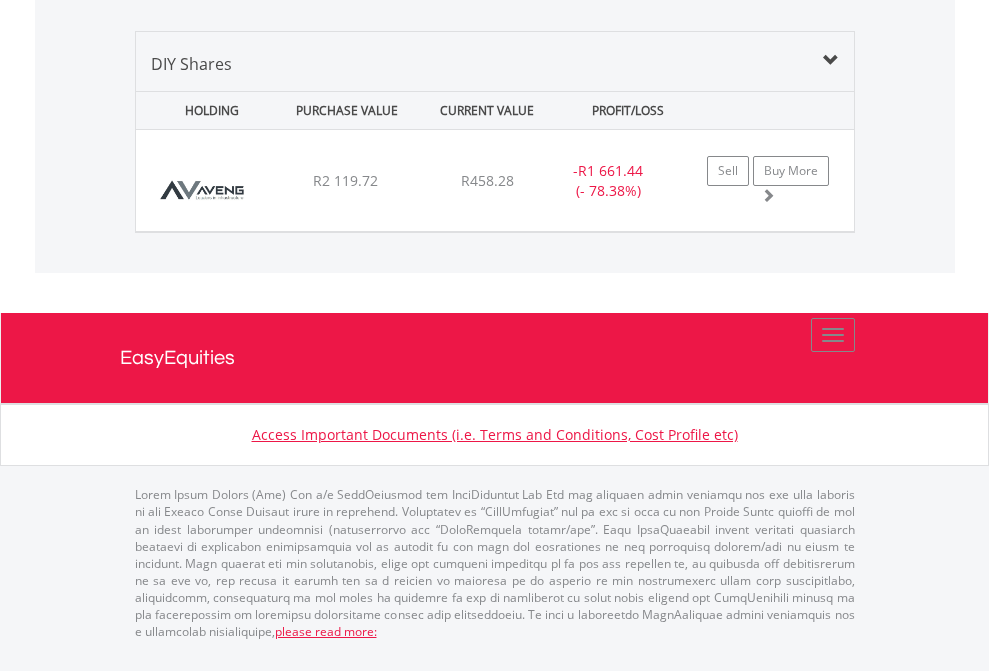 scroll, scrollTop: 144, scrollLeft: 0, axis: vertical 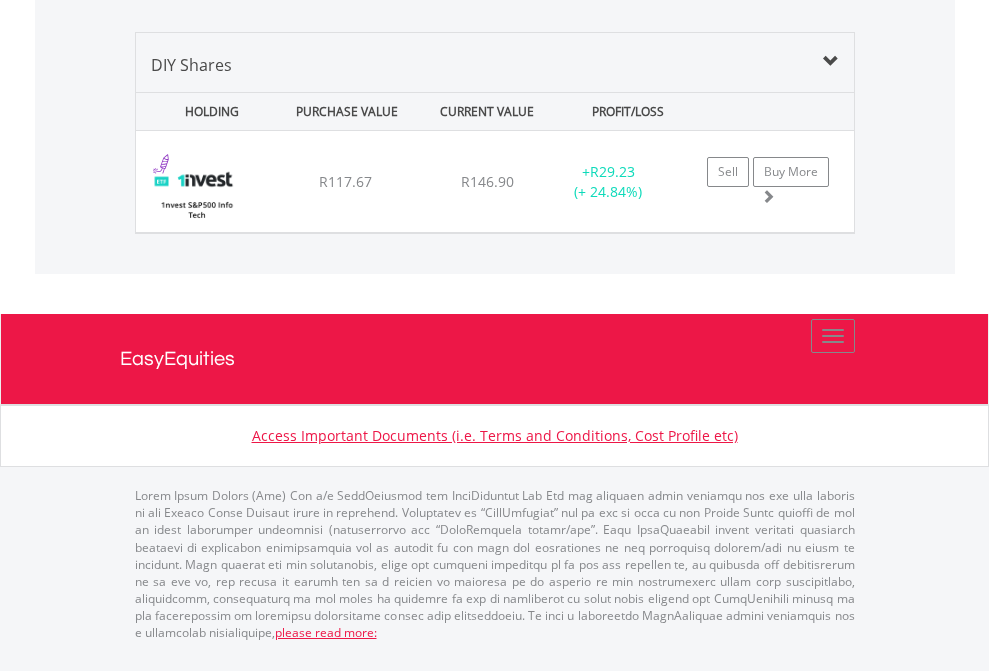click on "EasyEquities USD" at bounding box center [818, -968] 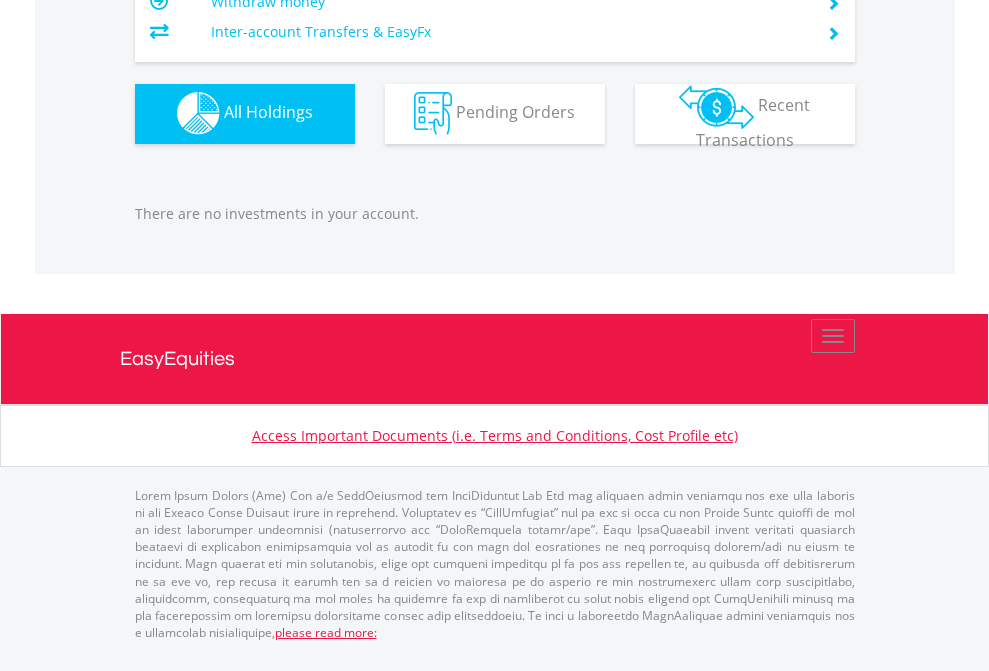 scroll, scrollTop: 1980, scrollLeft: 0, axis: vertical 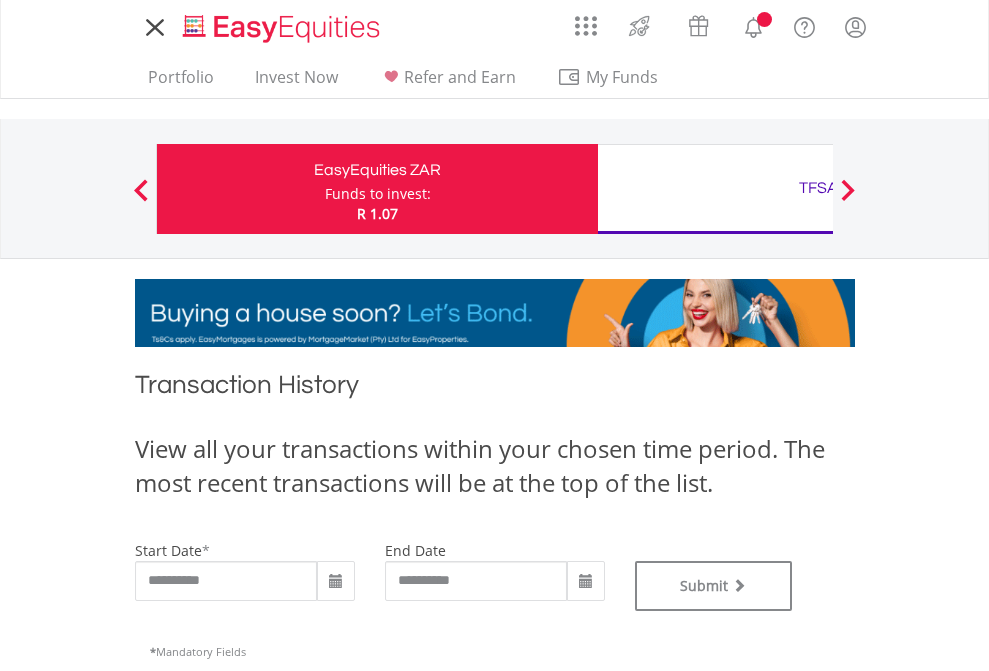 type on "**********" 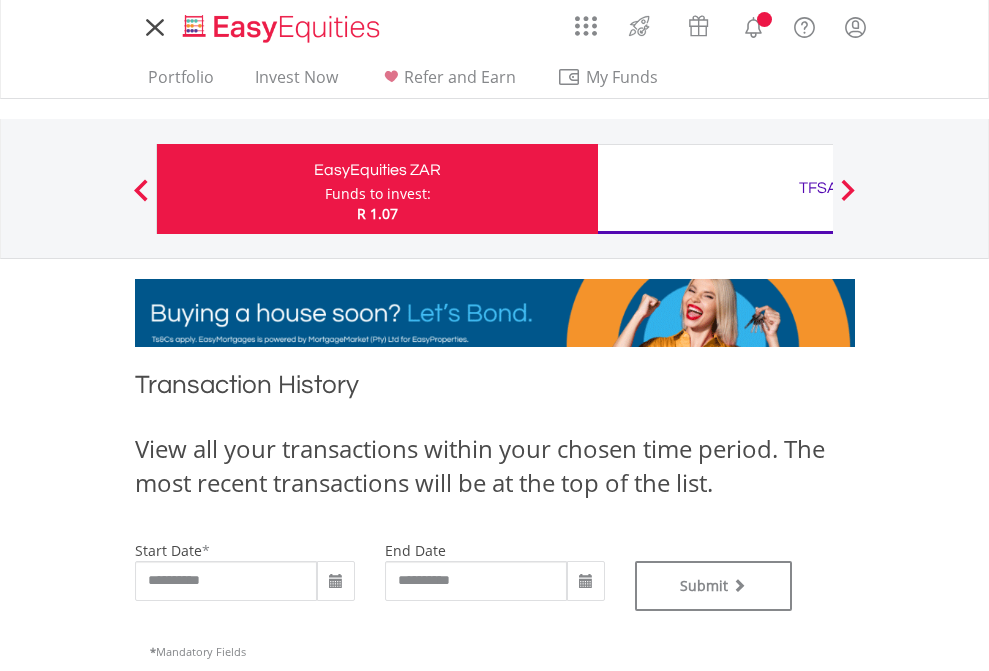 type on "**********" 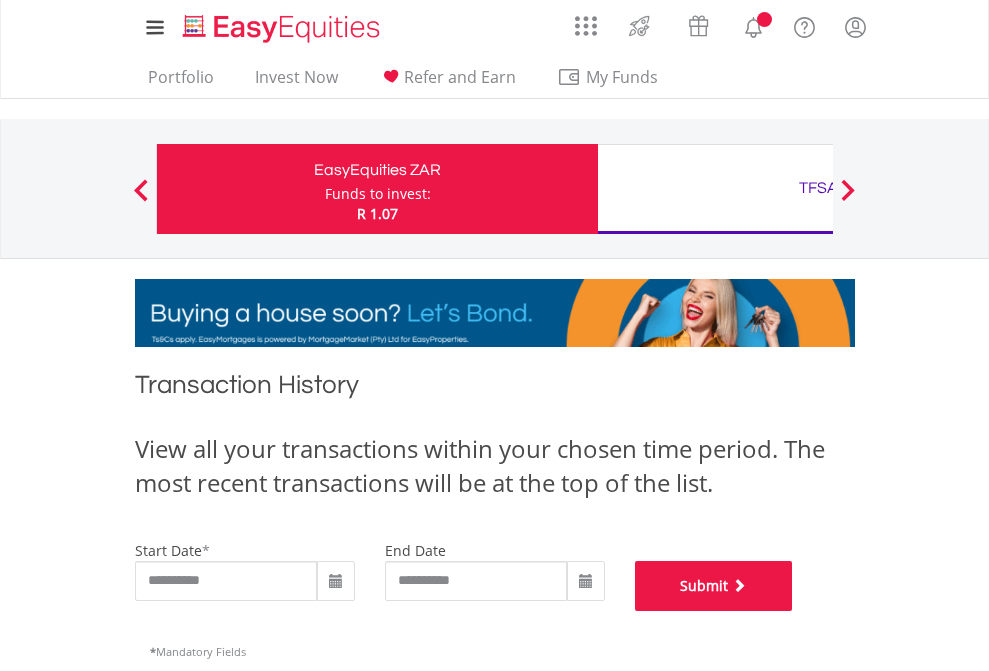 click on "Submit" at bounding box center [714, 586] 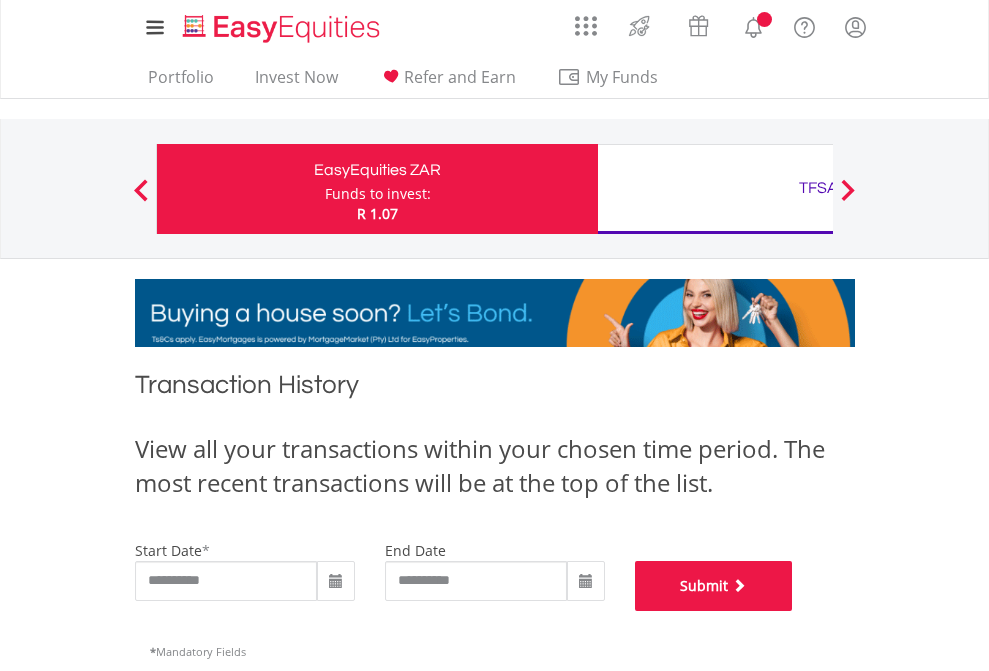 scroll, scrollTop: 811, scrollLeft: 0, axis: vertical 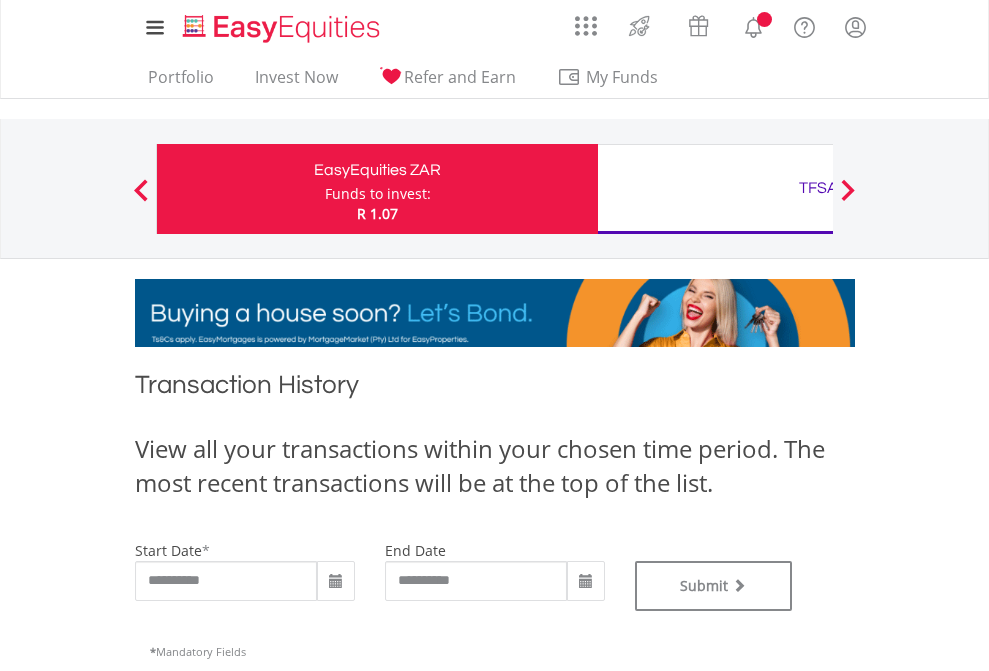 click on "TFSA" at bounding box center [818, 188] 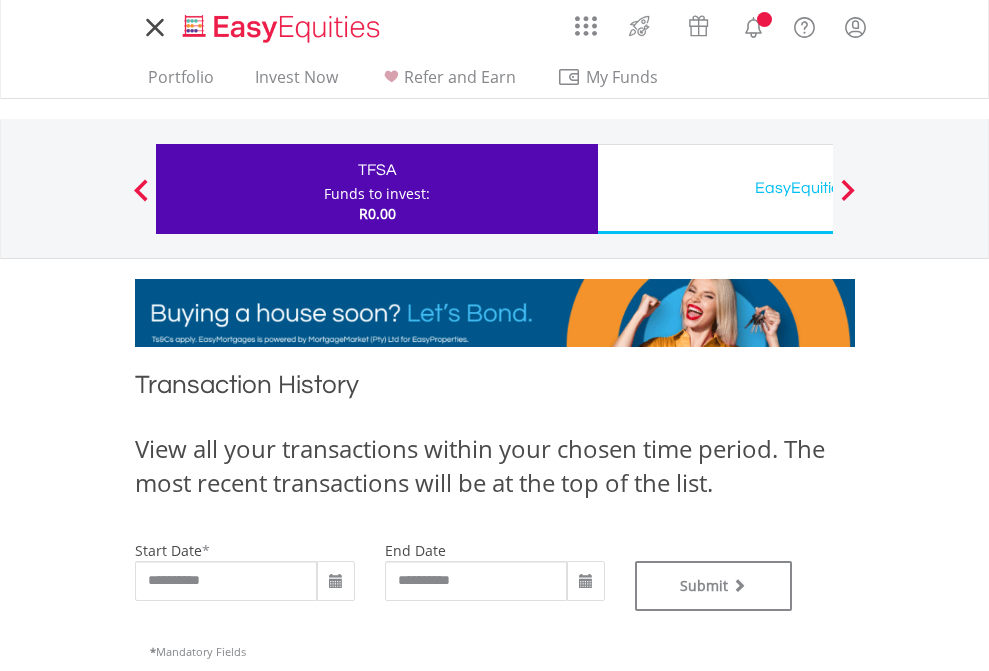 scroll, scrollTop: 0, scrollLeft: 0, axis: both 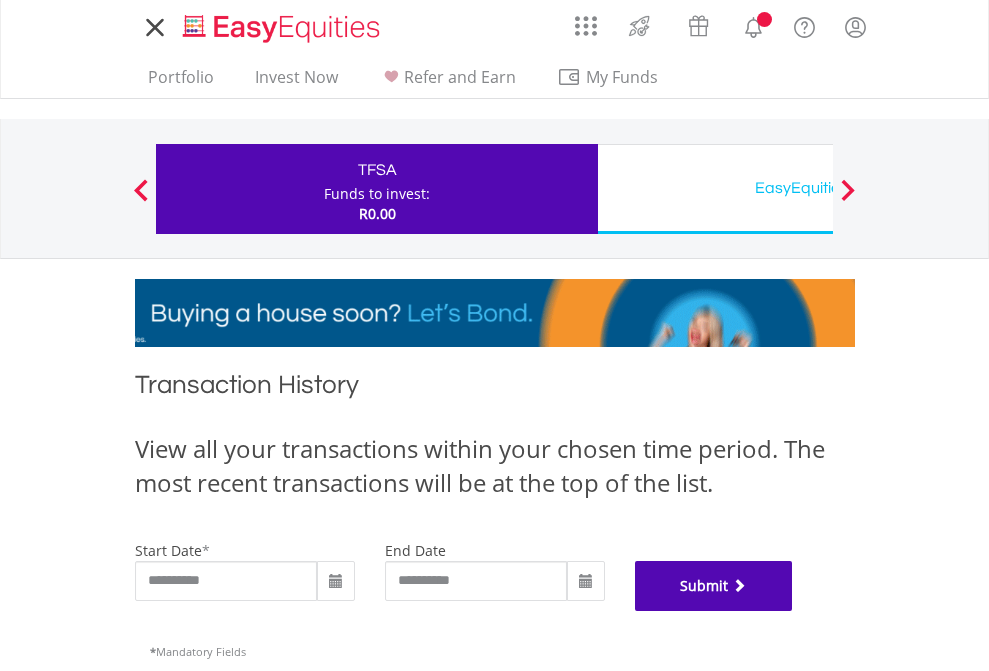 click on "Submit" at bounding box center [714, 586] 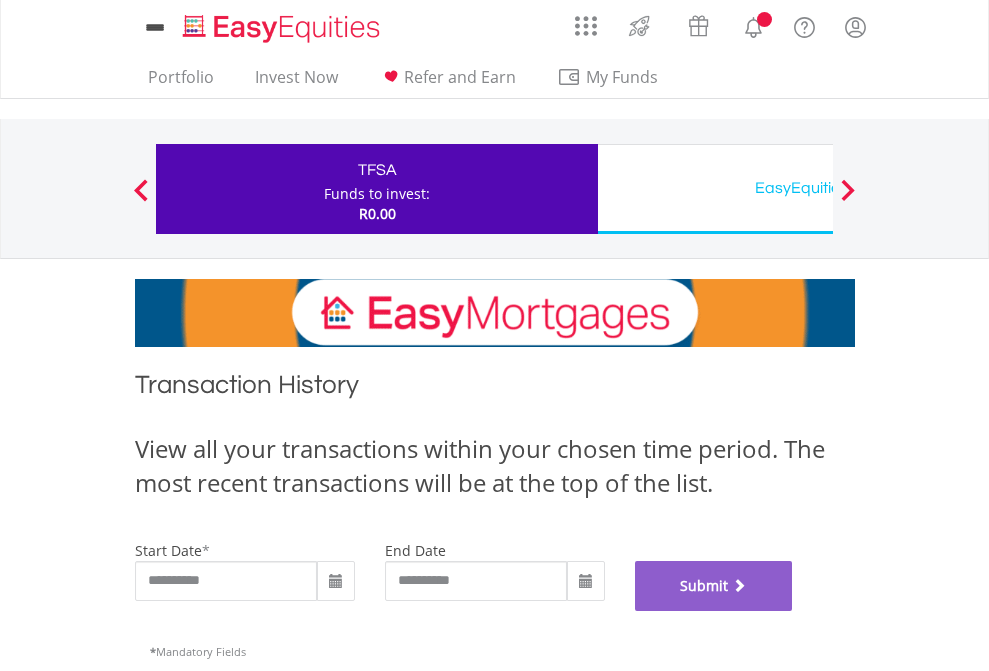 scroll, scrollTop: 811, scrollLeft: 0, axis: vertical 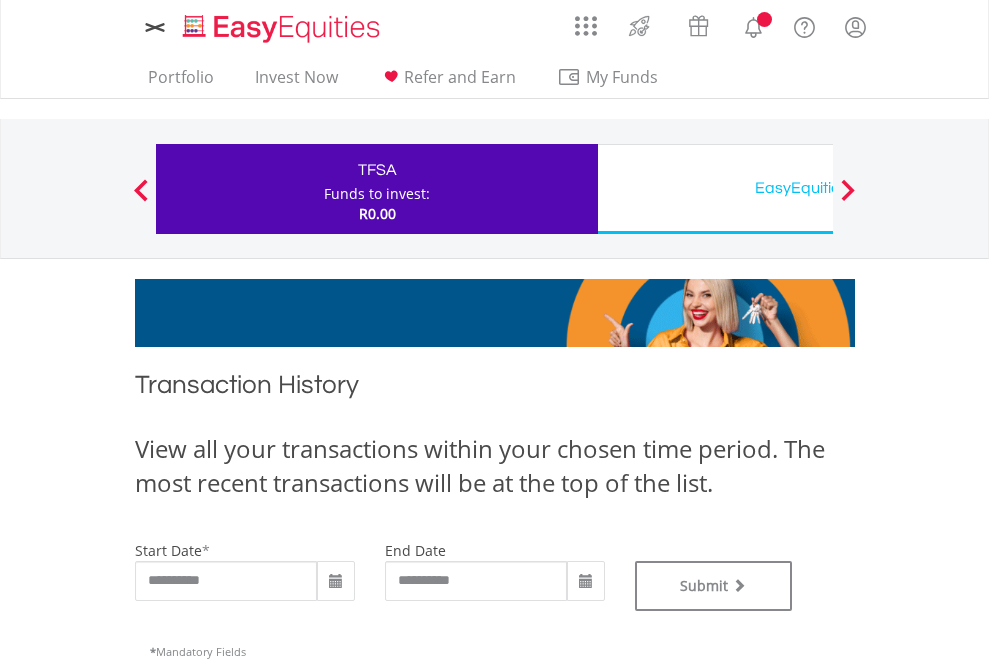 click on "EasyEquities USD" at bounding box center (818, 188) 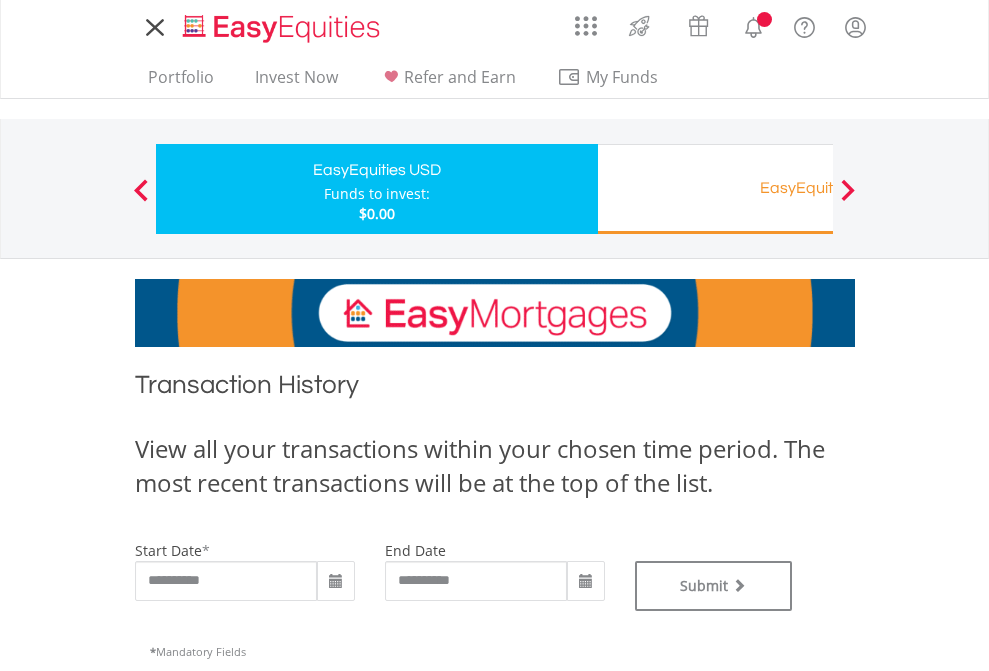 scroll, scrollTop: 0, scrollLeft: 0, axis: both 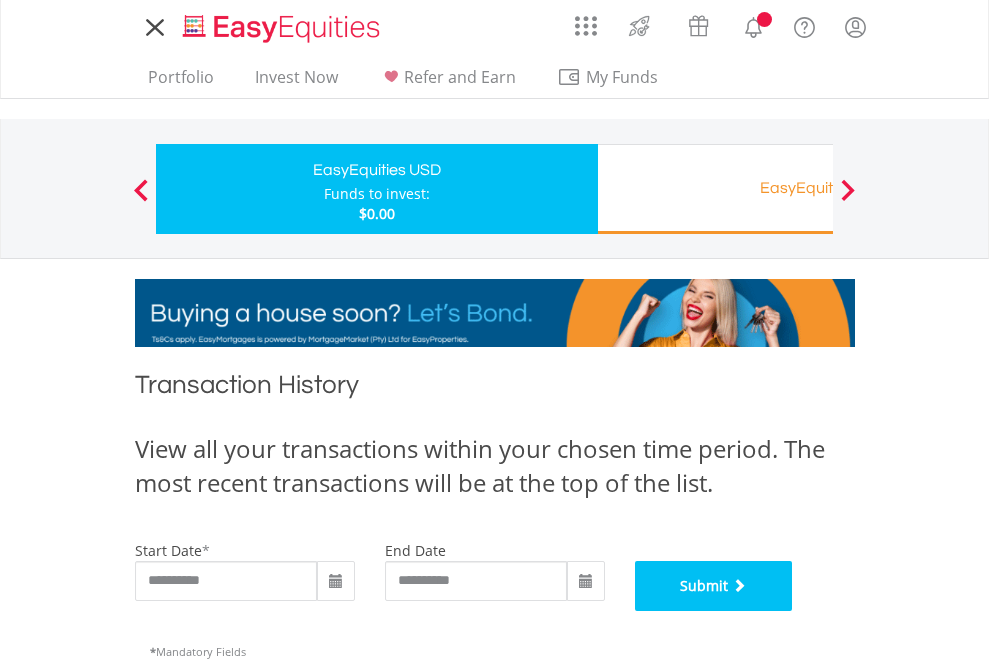 click on "Submit" at bounding box center [714, 586] 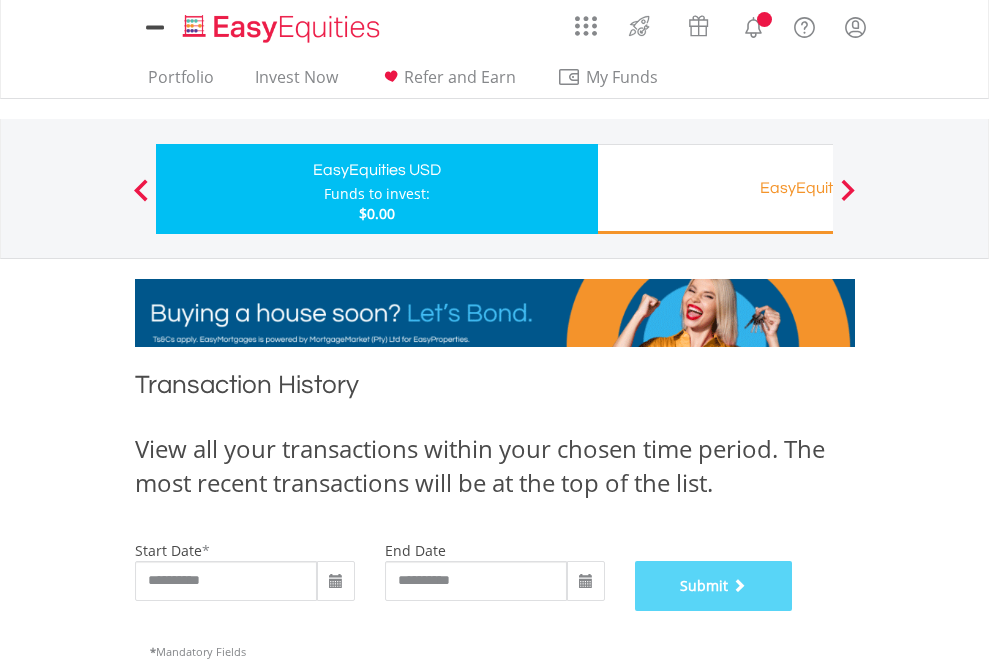 scroll, scrollTop: 811, scrollLeft: 0, axis: vertical 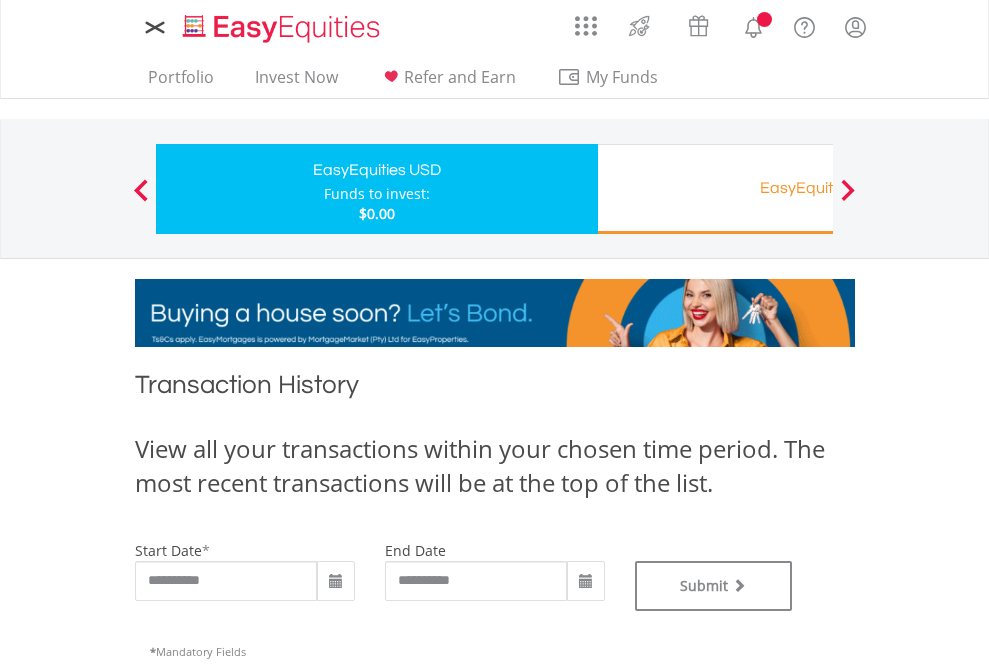 click on "EasyEquities RA" at bounding box center (818, 188) 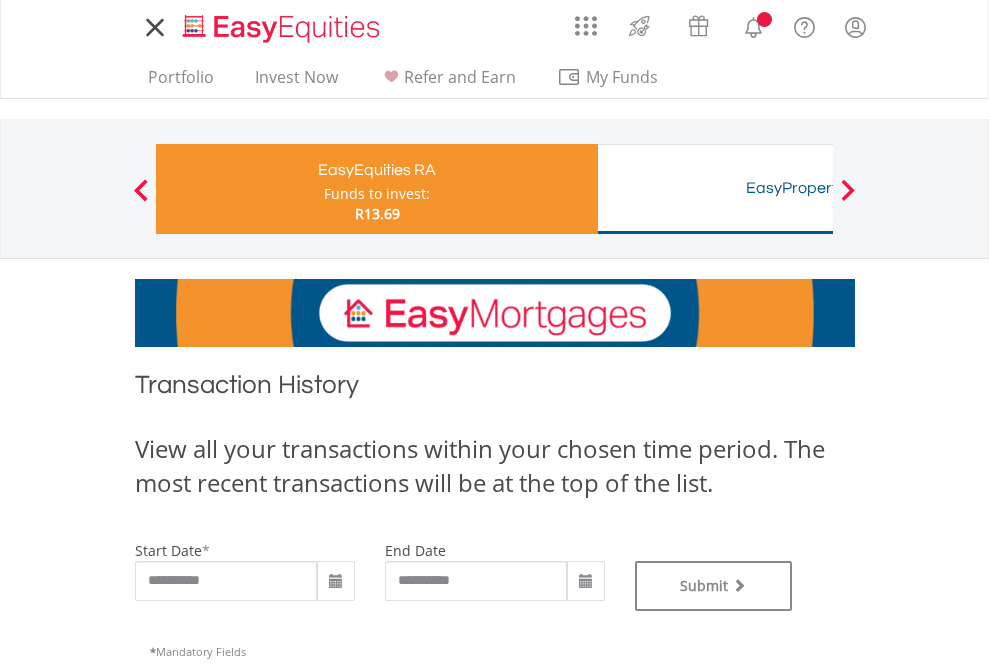scroll, scrollTop: 0, scrollLeft: 0, axis: both 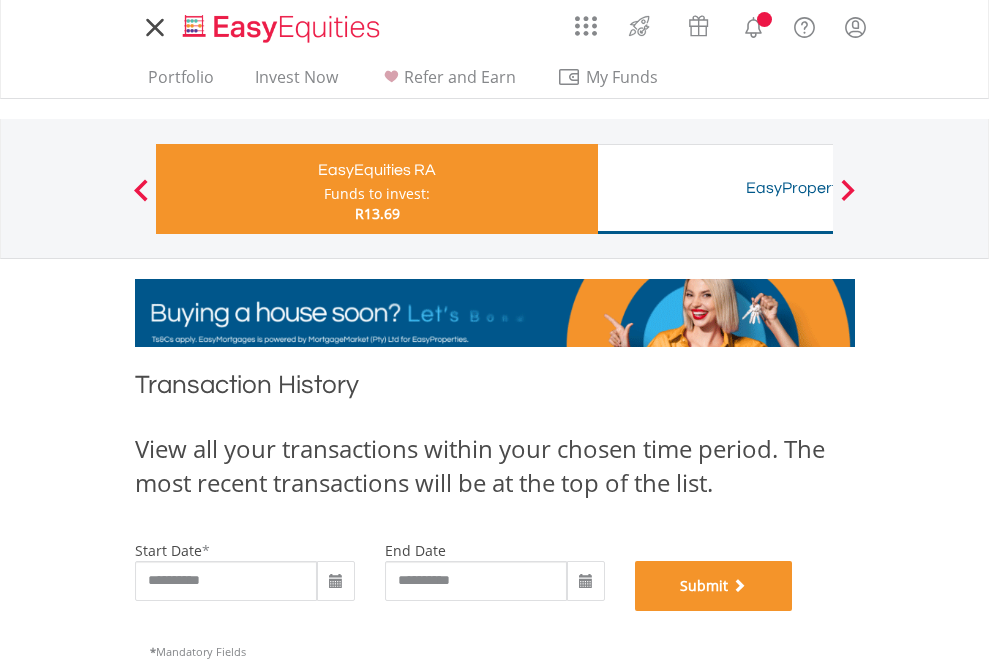 click on "Submit" at bounding box center (714, 586) 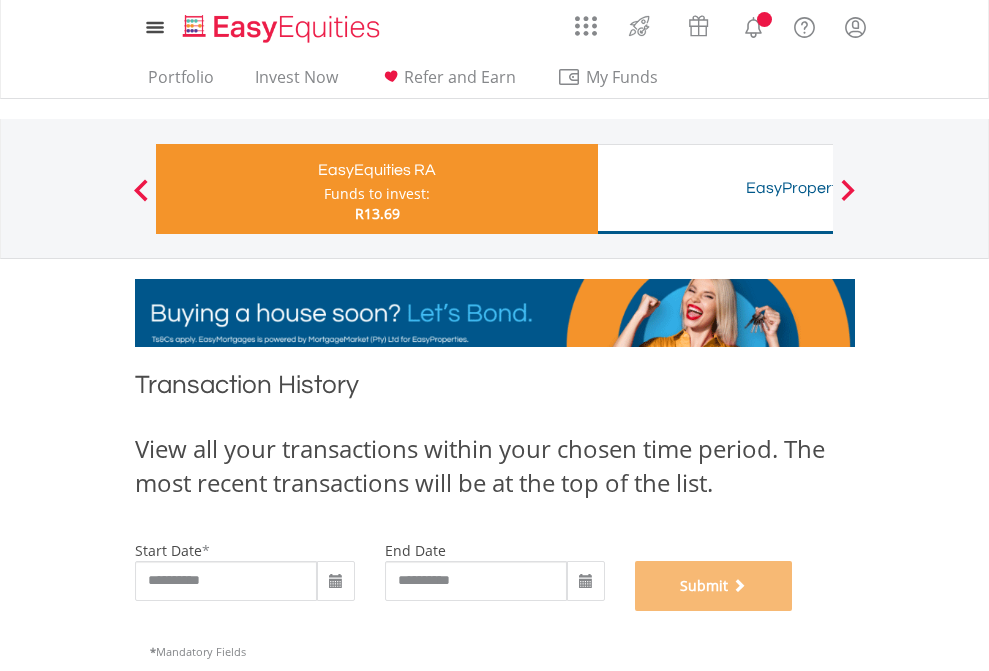 scroll, scrollTop: 811, scrollLeft: 0, axis: vertical 